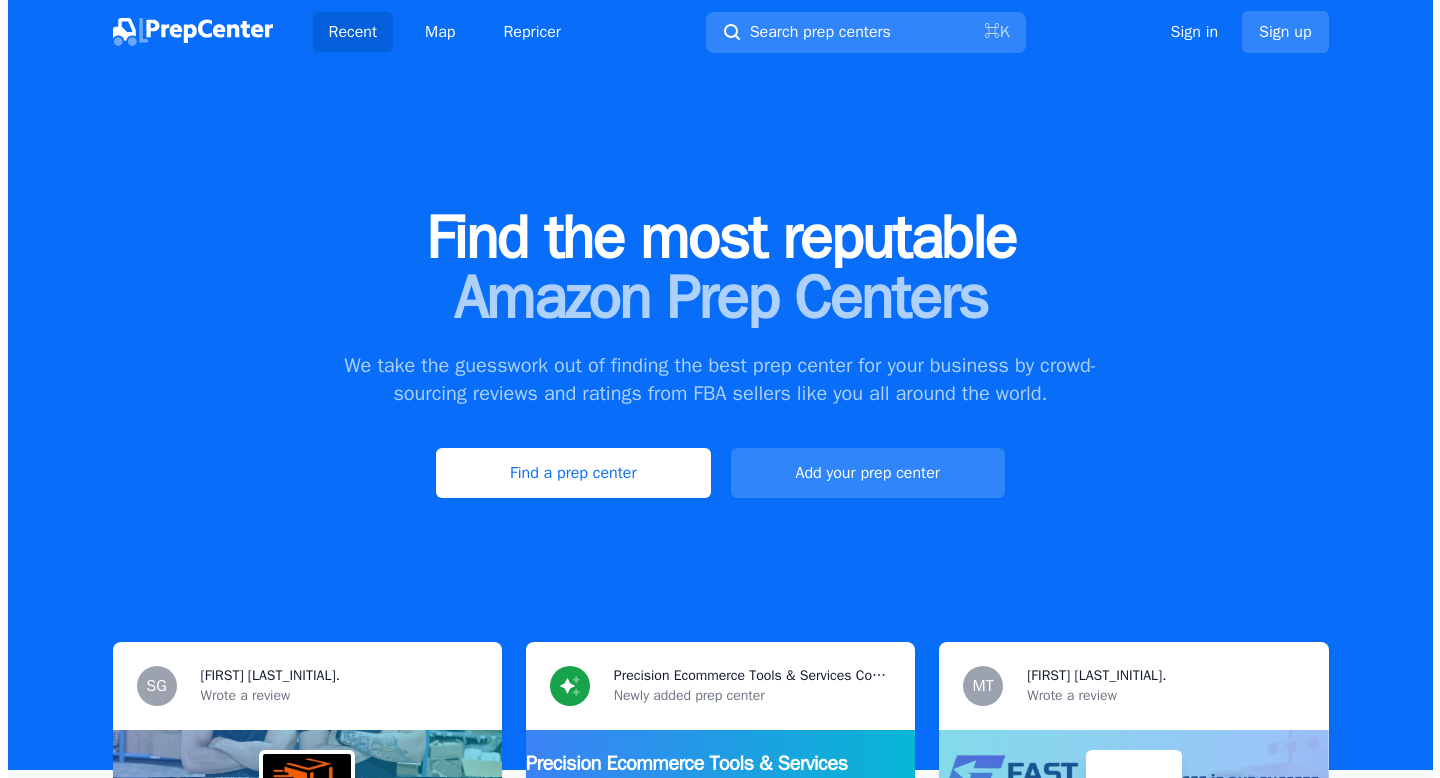 scroll, scrollTop: 0, scrollLeft: 0, axis: both 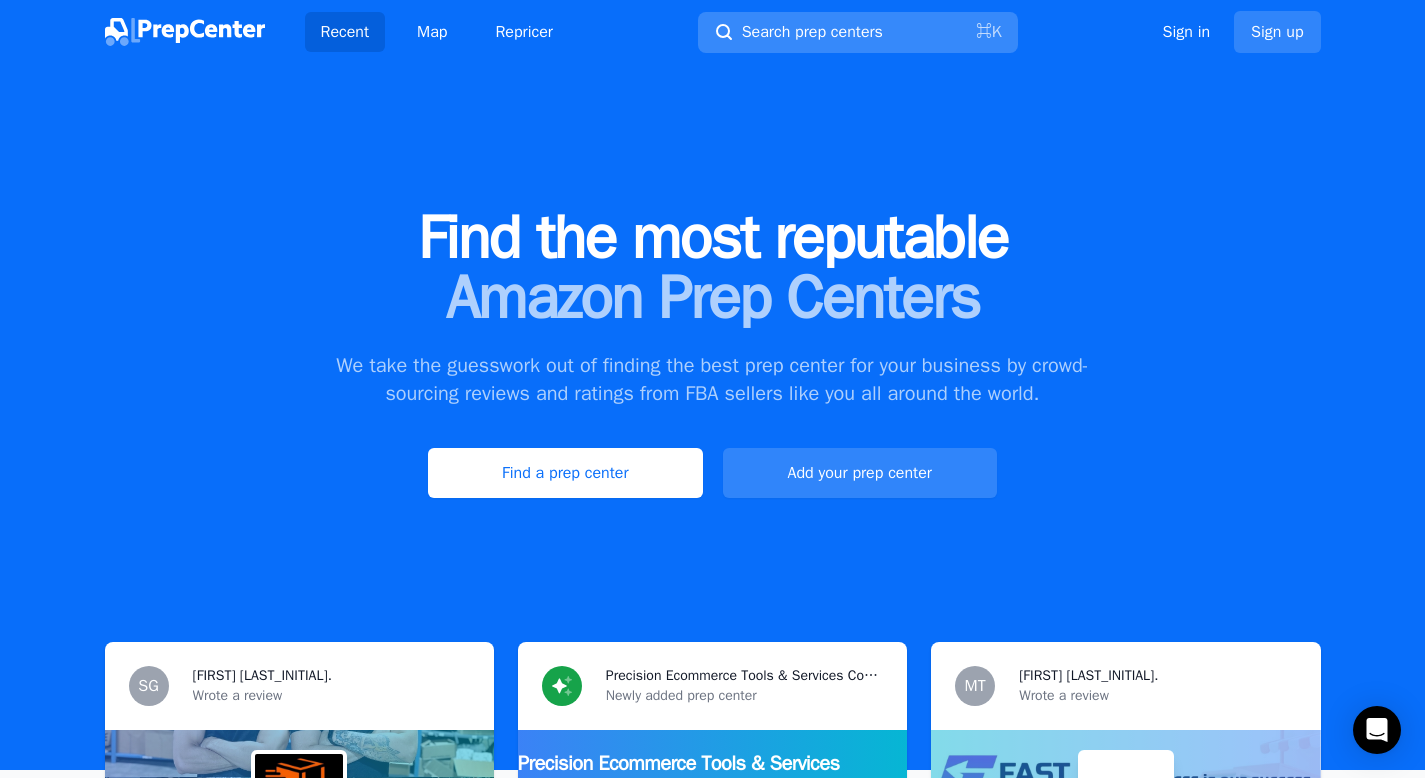 click on "Search prep centers" at bounding box center (812, 32) 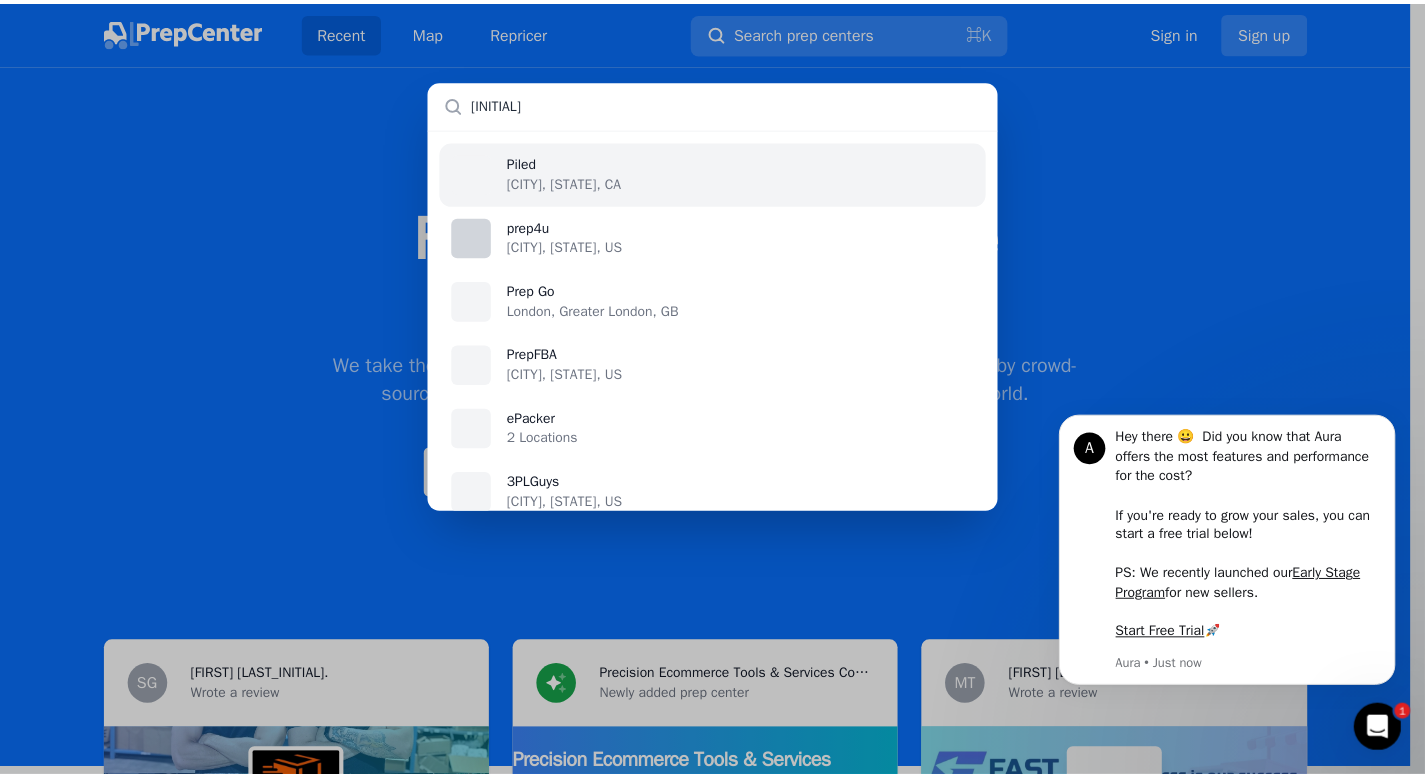 scroll, scrollTop: 0, scrollLeft: 0, axis: both 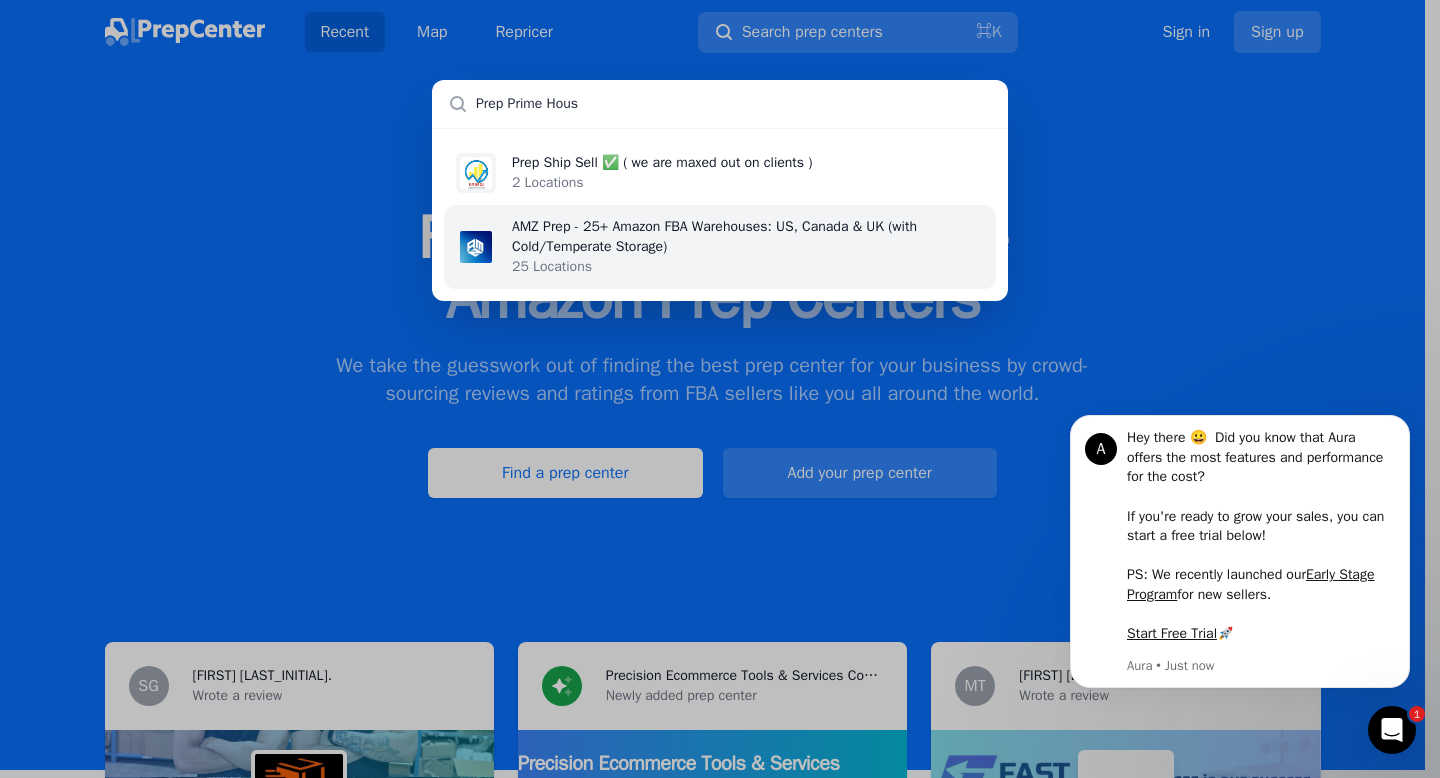 type on "Prep Prime Hous" 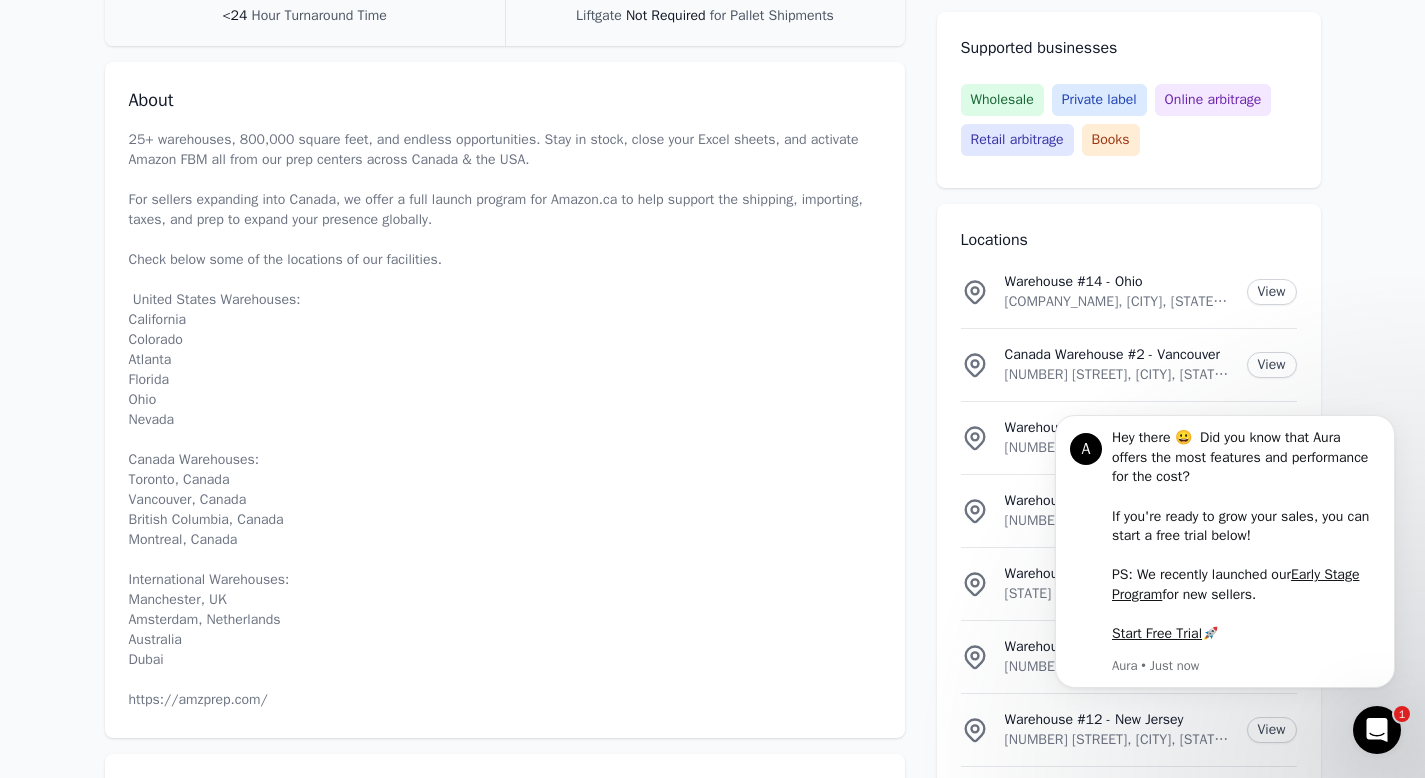 scroll, scrollTop: 766, scrollLeft: 0, axis: vertical 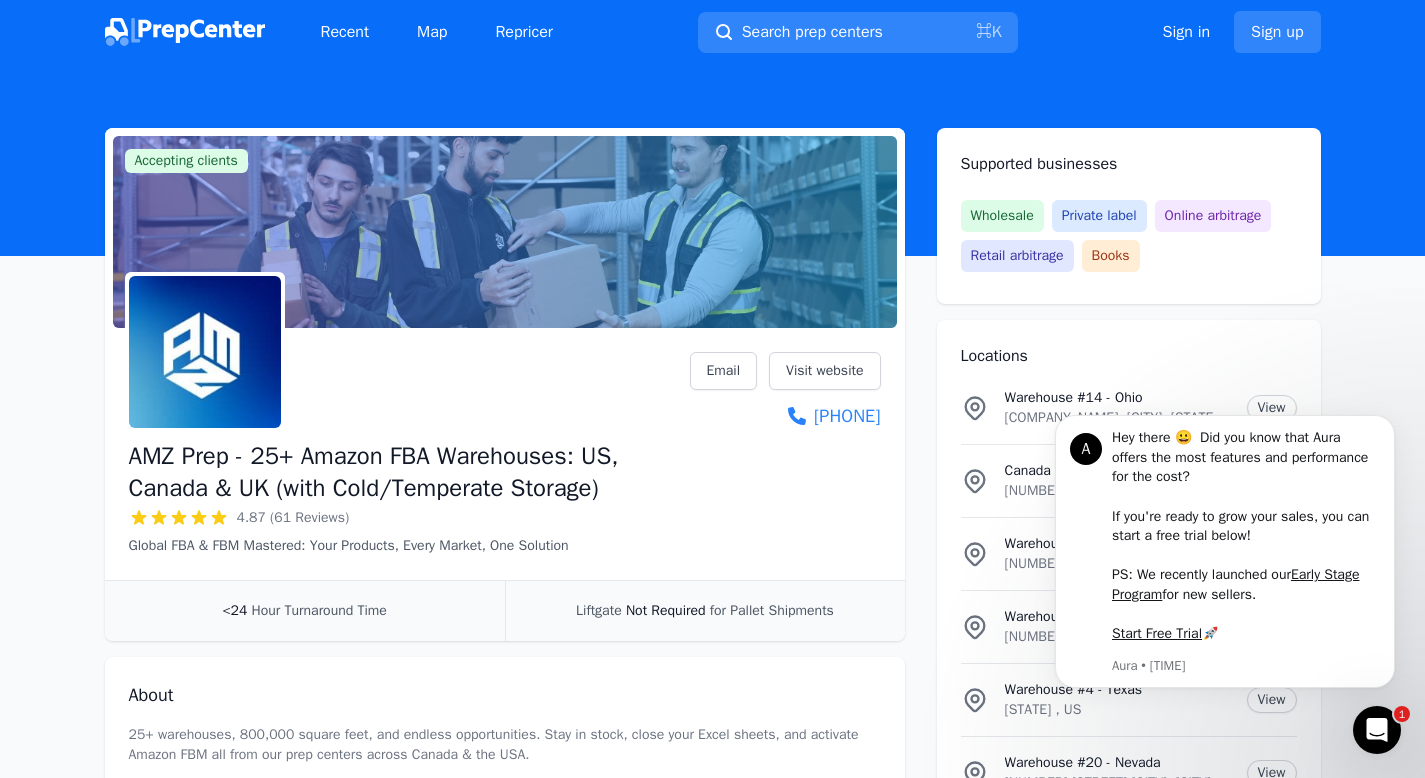 drag, startPoint x: 1439, startPoint y: 32, endPoint x: 1439, endPoint y: 2, distance: 30 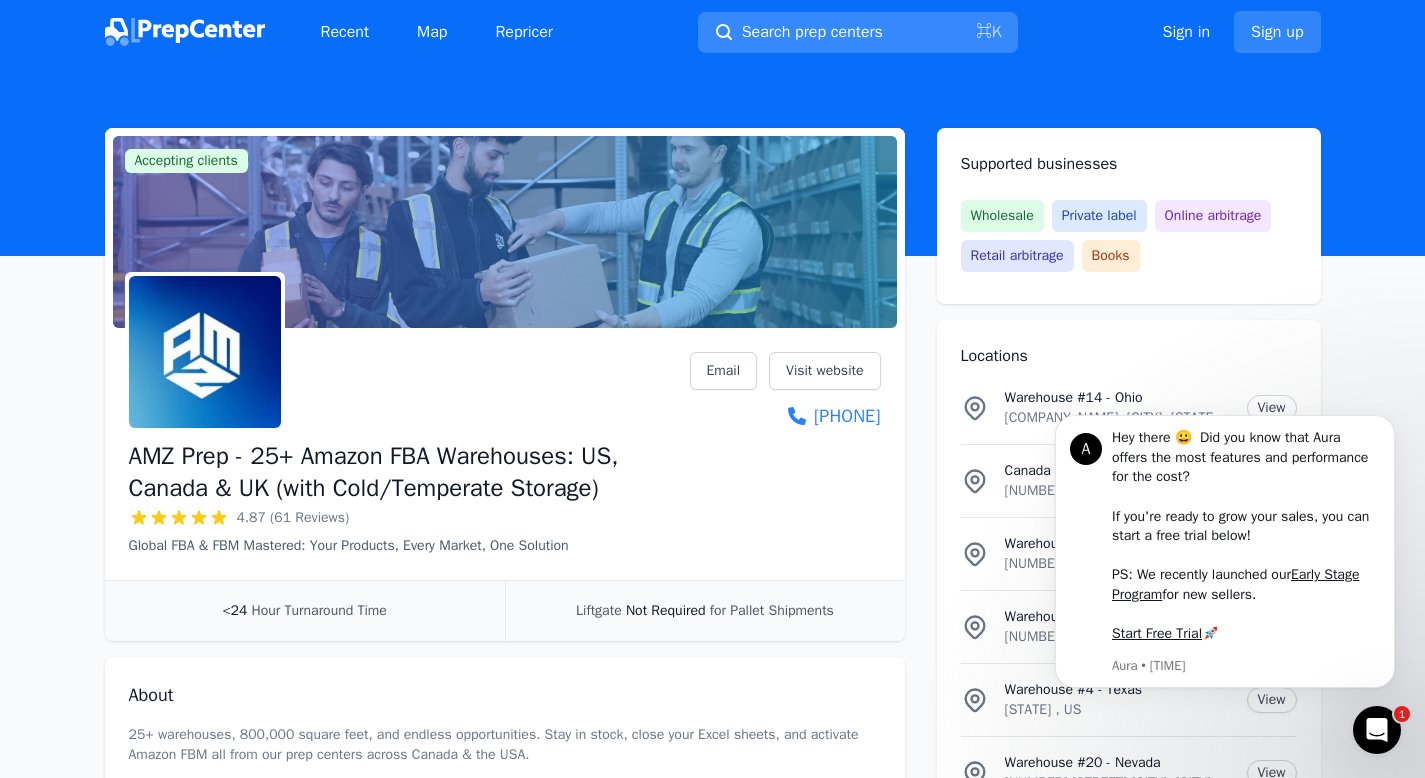 click on "Search prep centers" at bounding box center (812, 32) 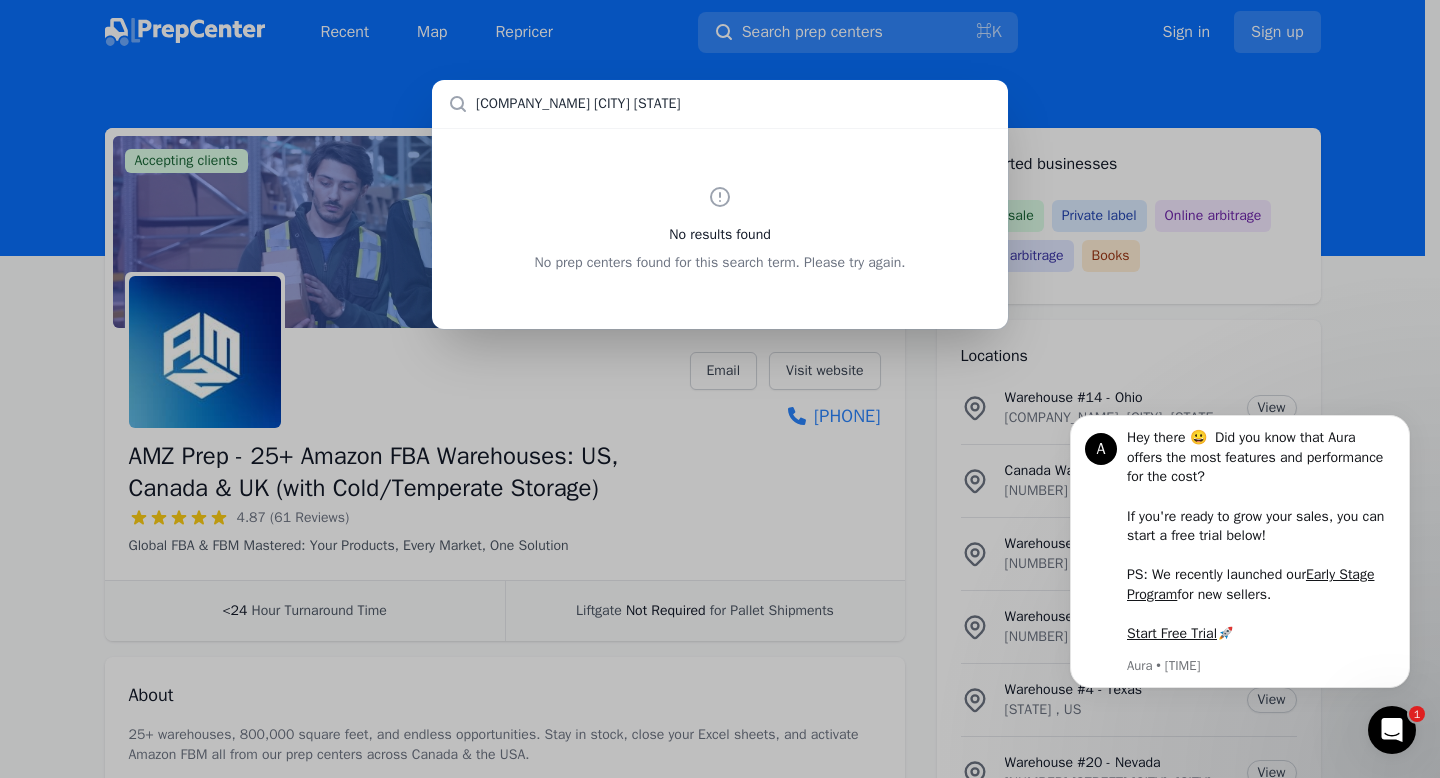 type on "Prep Prime Houston Texas" 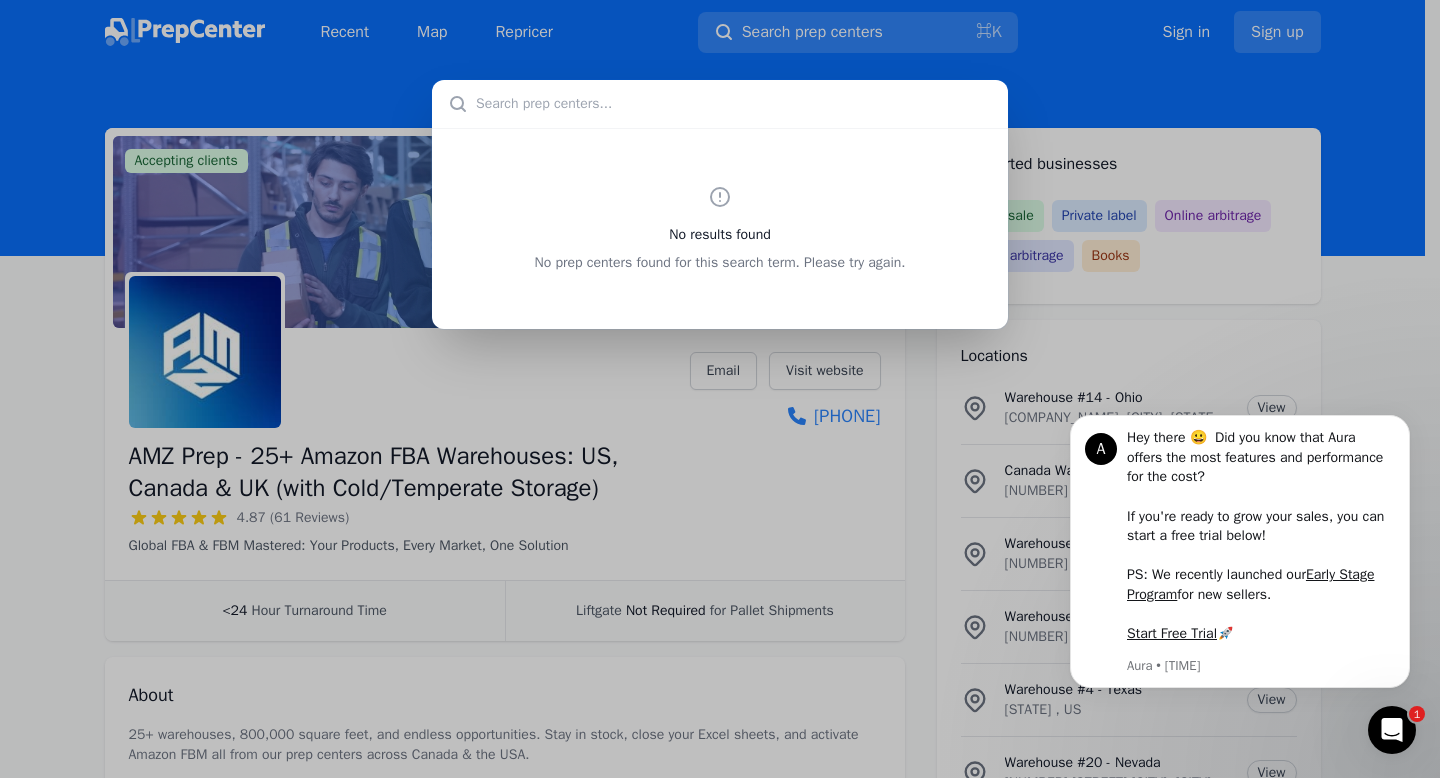 click at bounding box center (720, 104) 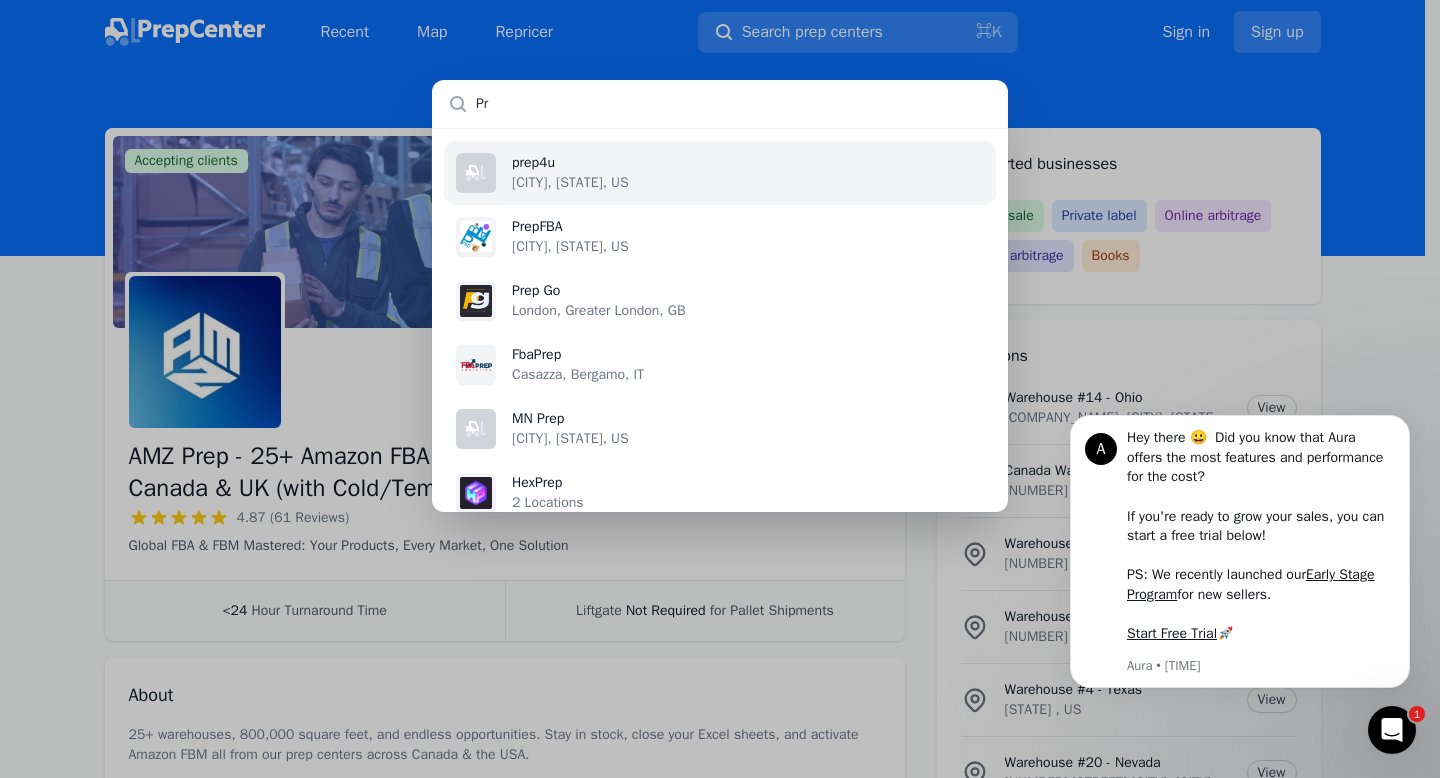 type on "[INITIAL]" 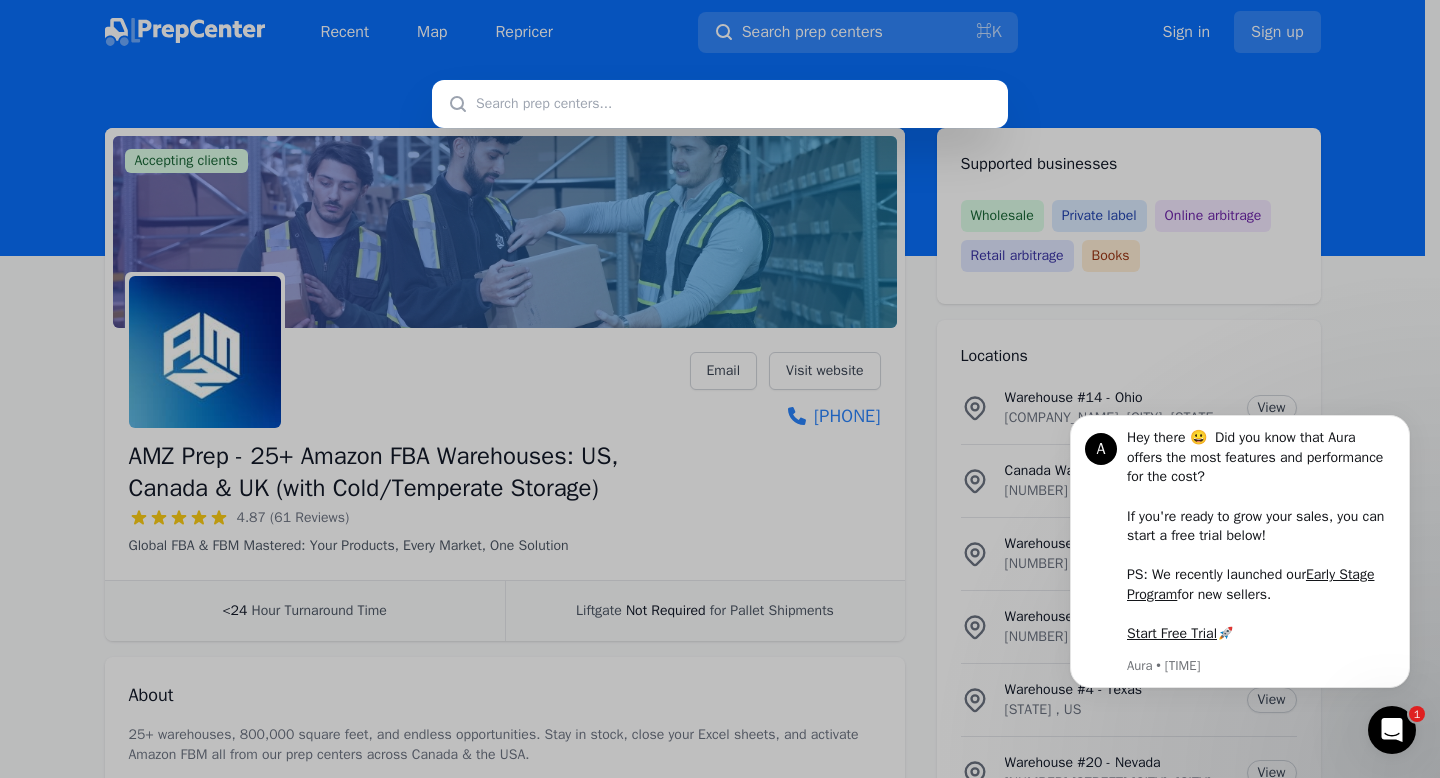 paste on "ardi express" 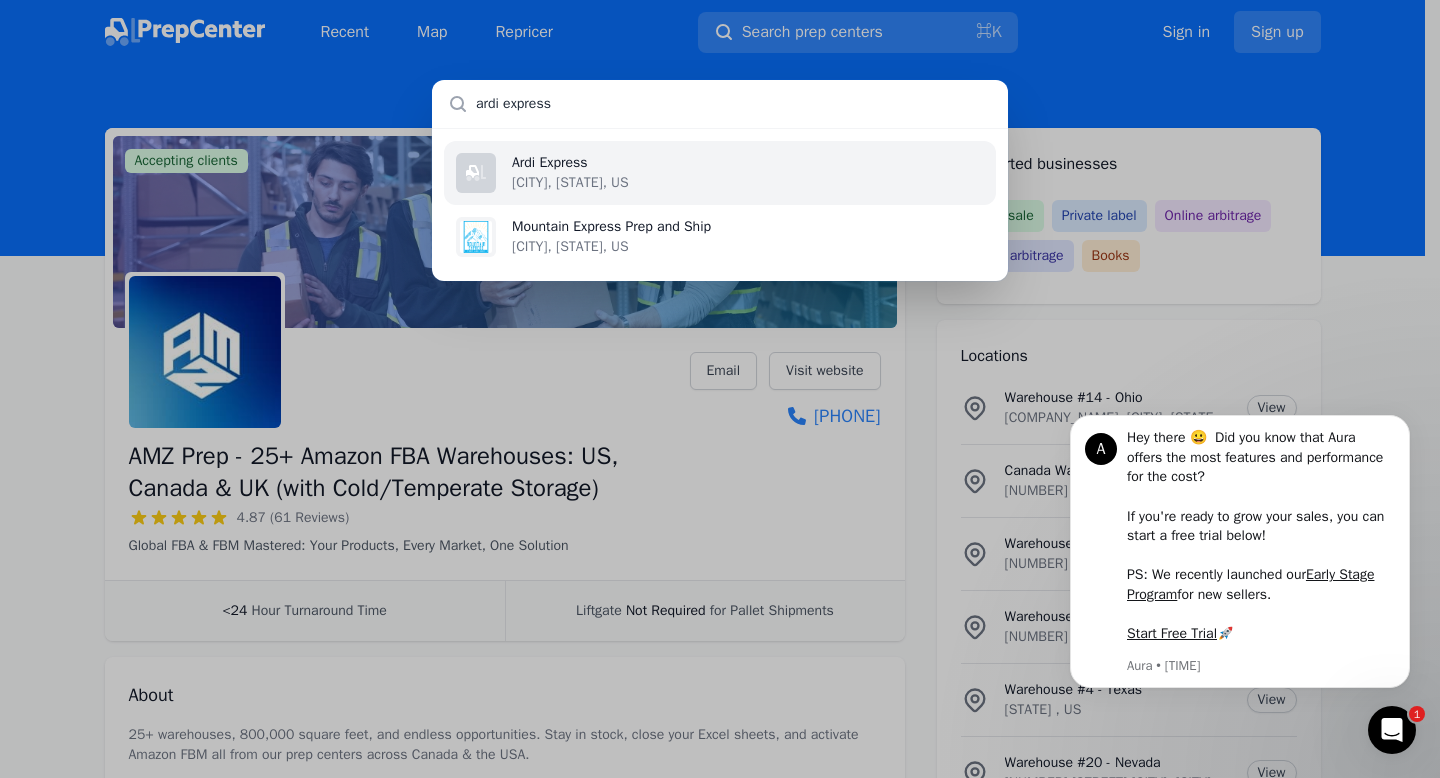 type on "ardi express" 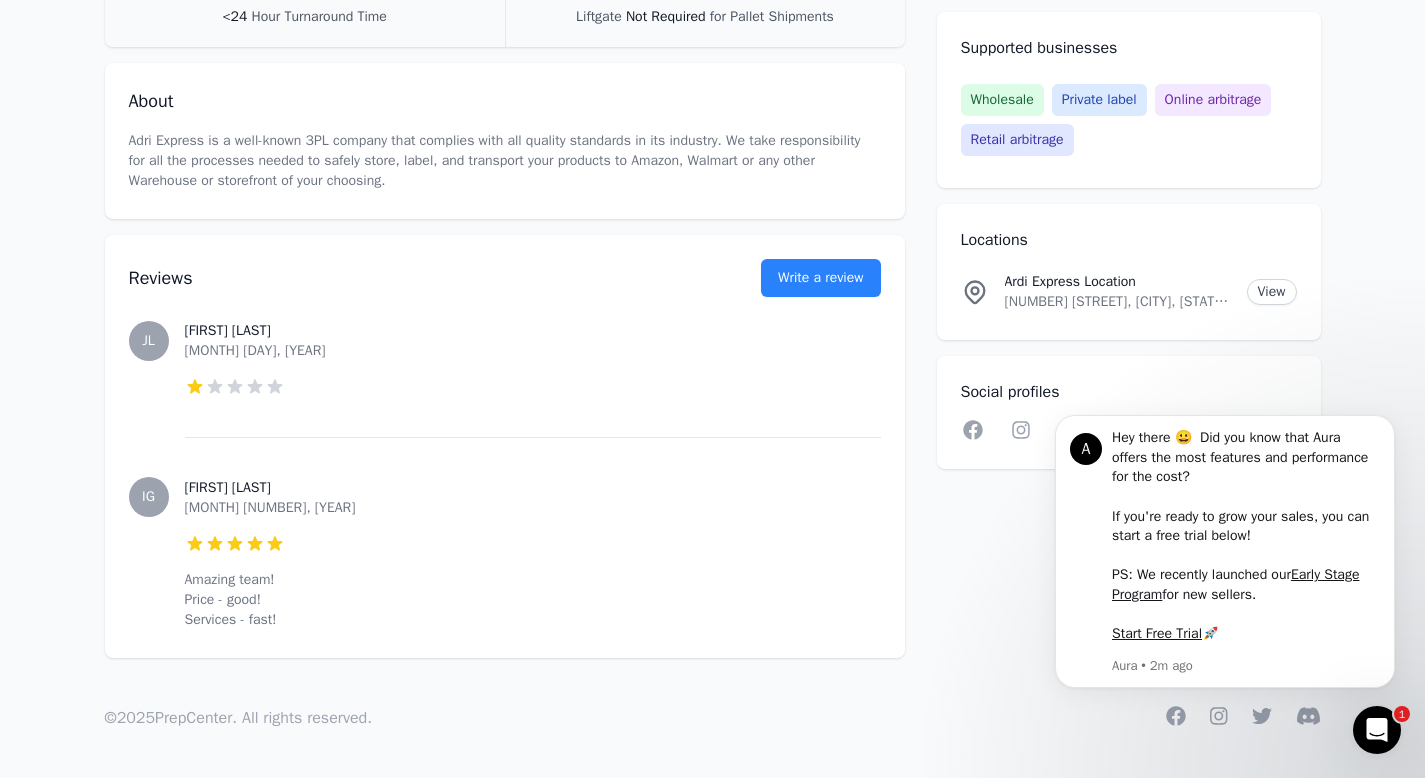 scroll, scrollTop: 0, scrollLeft: 0, axis: both 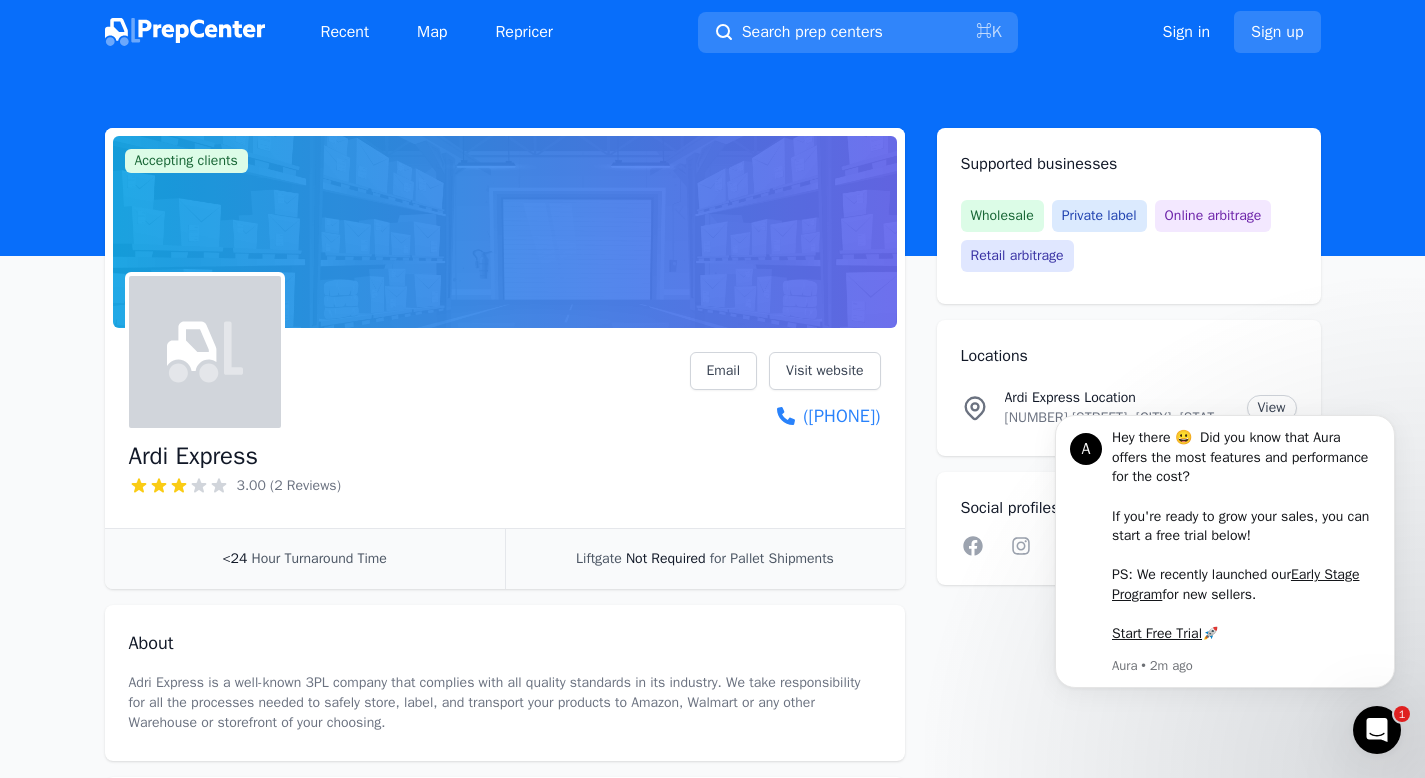 drag, startPoint x: 1439, startPoint y: 124, endPoint x: 1439, endPoint y: -122, distance: 246 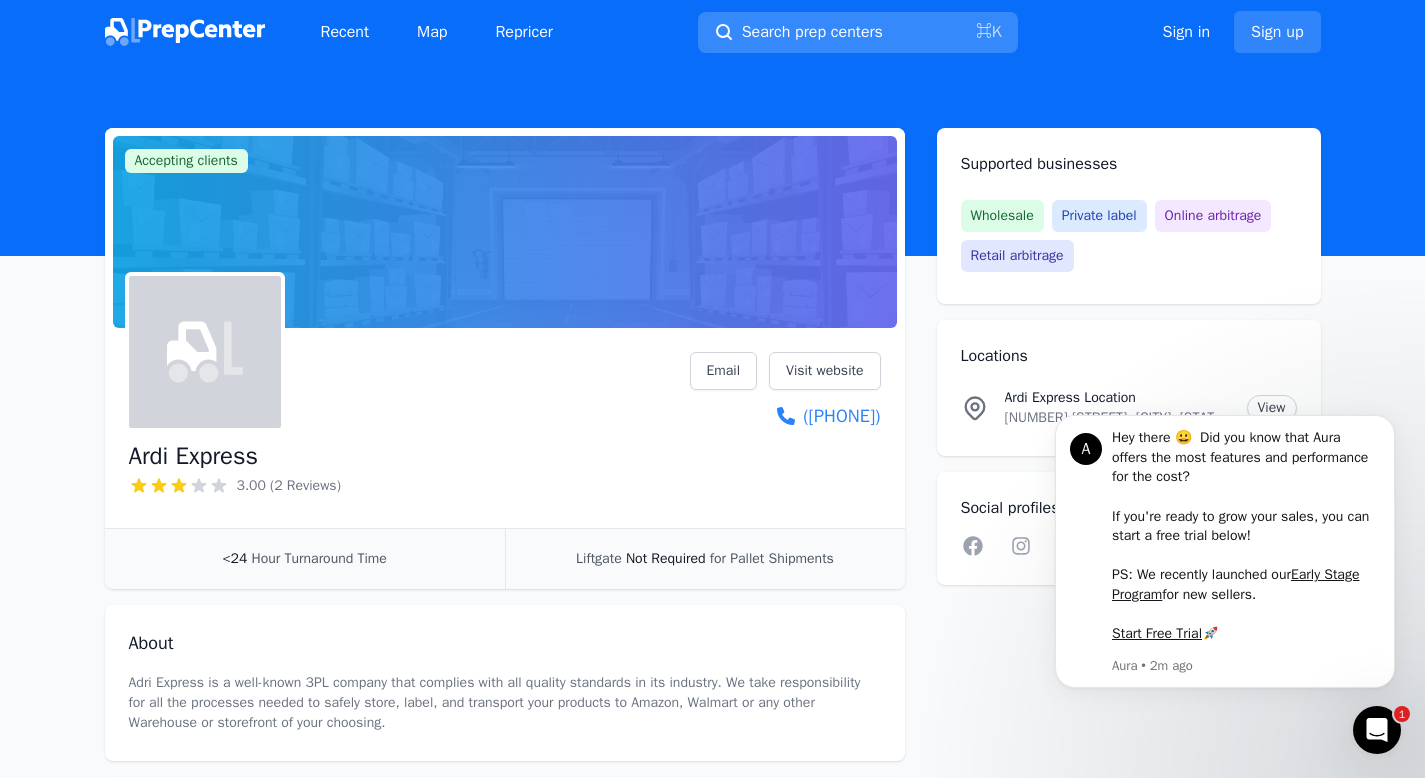 click on "Search prep centers ⌘ K" at bounding box center (858, 32) 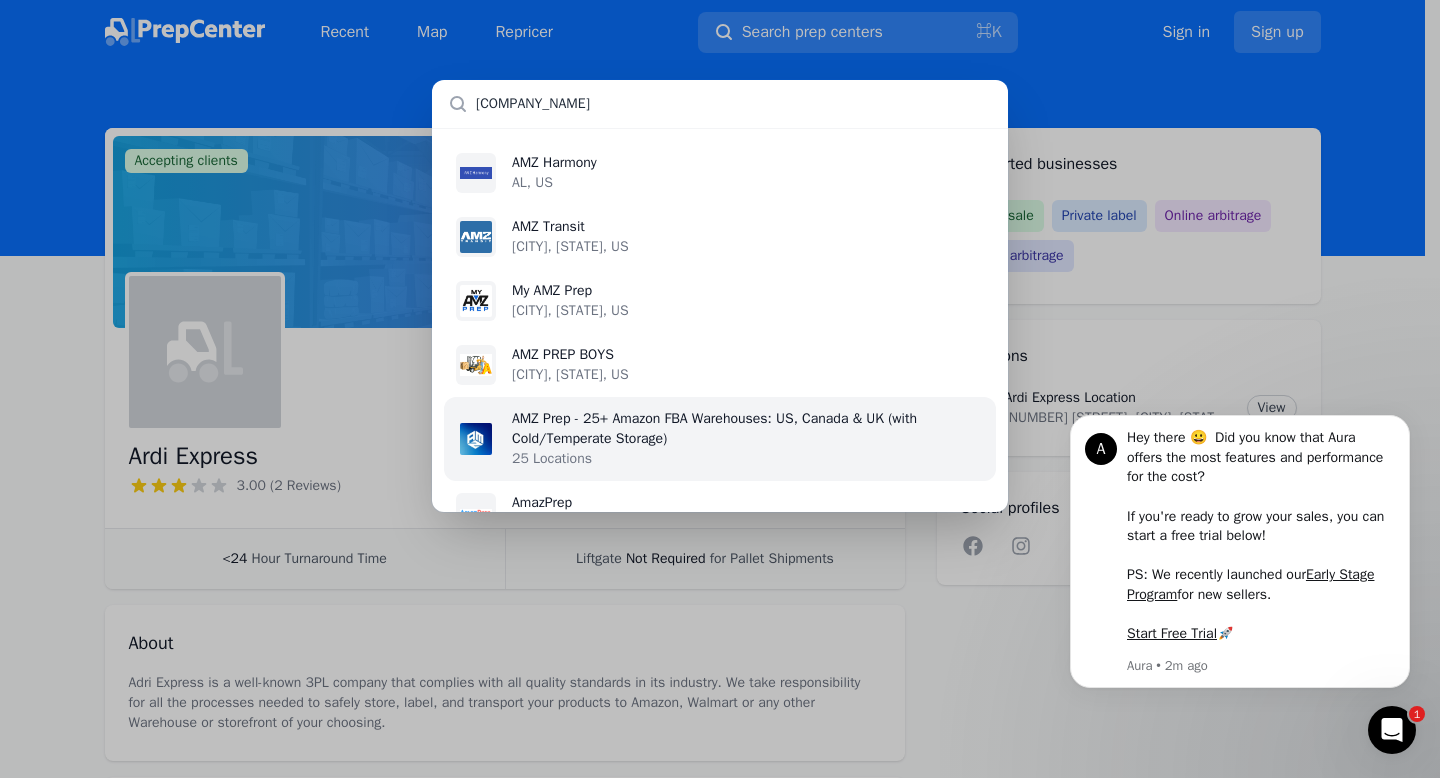 type on "[COMPANY_NAME]" 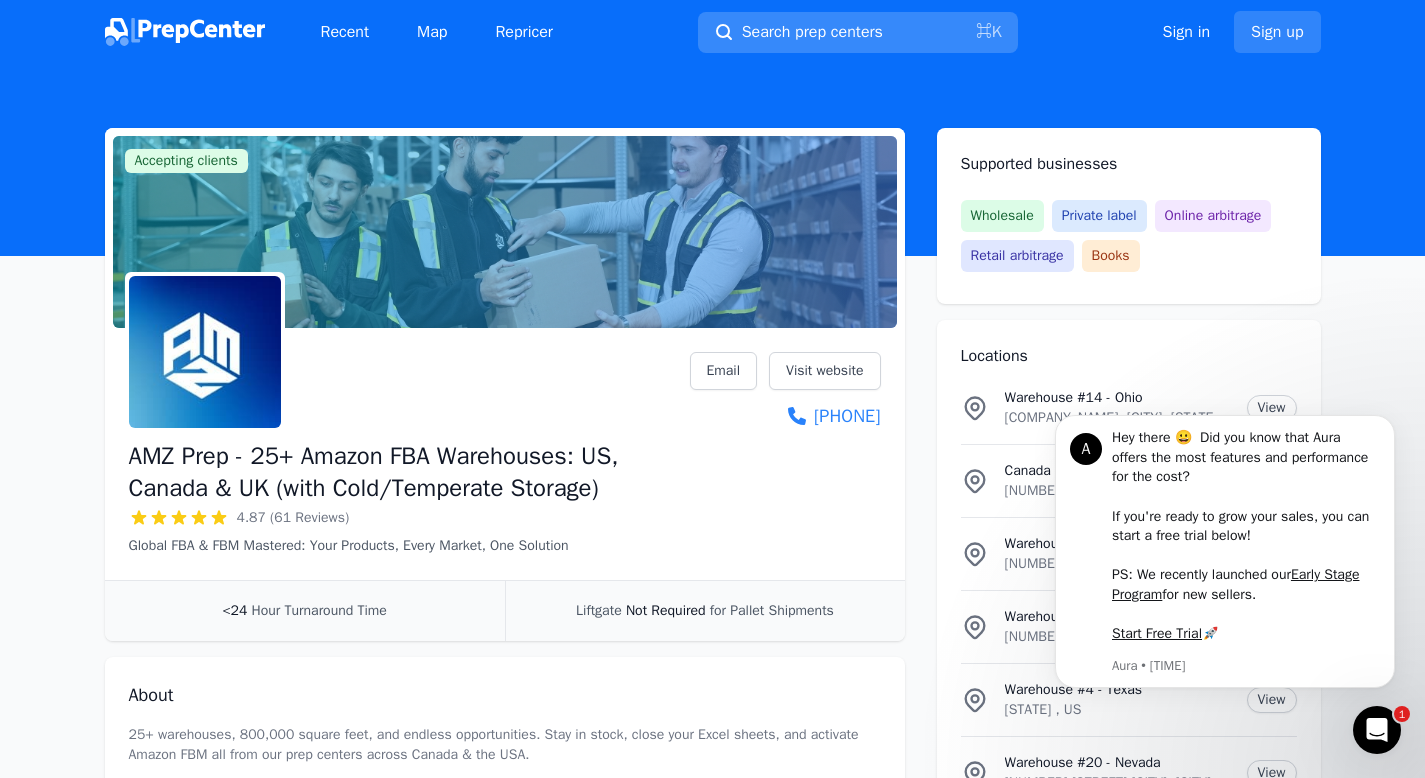 click on "Search prep centers" at bounding box center (812, 32) 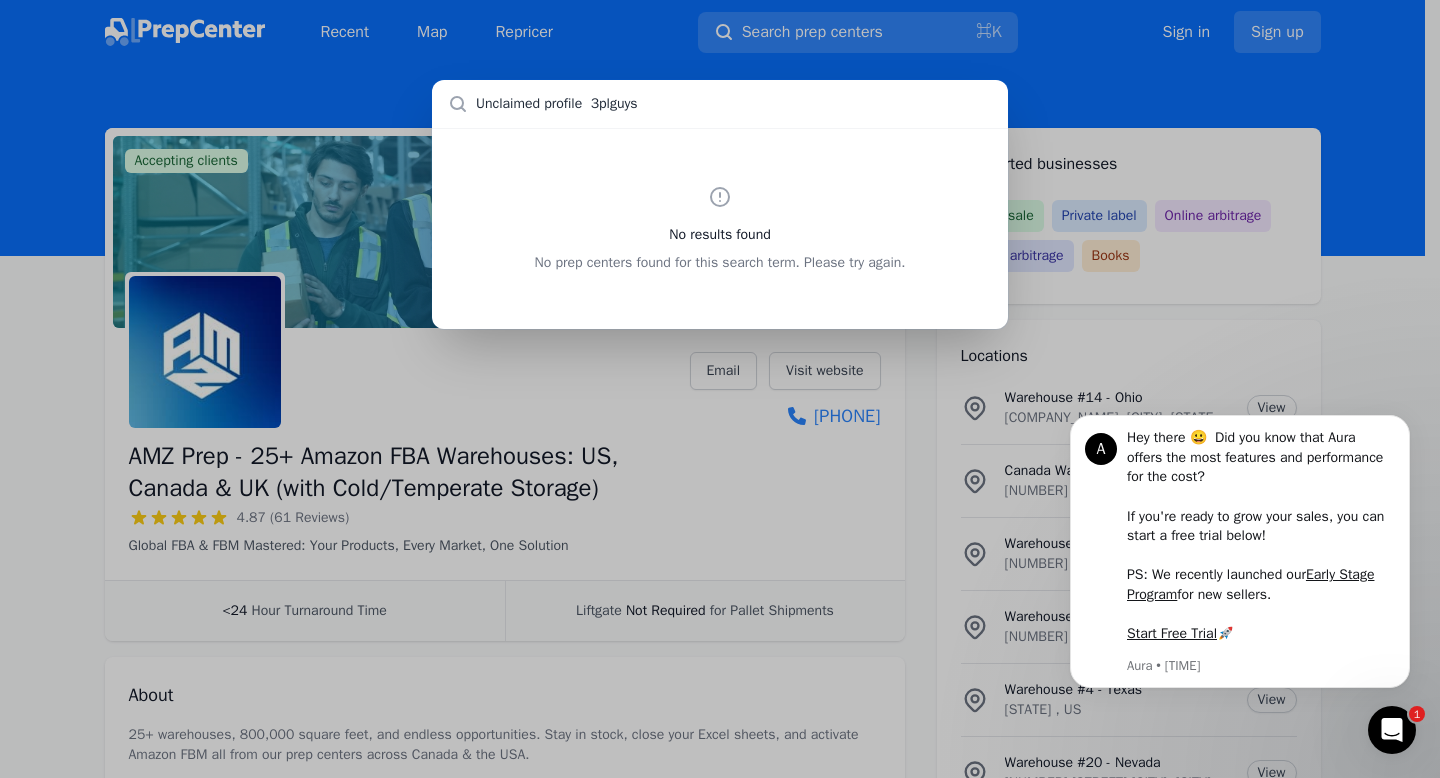drag, startPoint x: 595, startPoint y: 103, endPoint x: 408, endPoint y: 102, distance: 187.00267 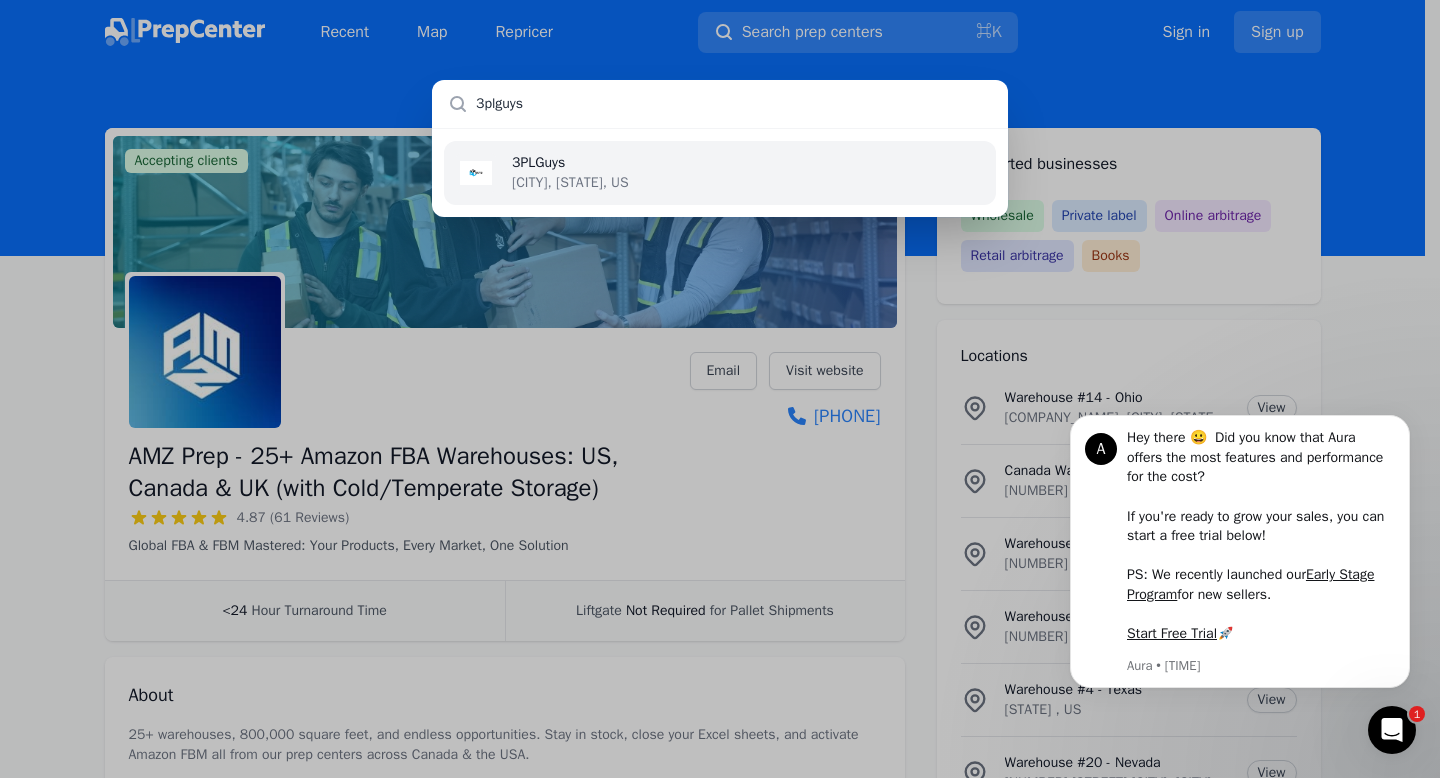 type on "3plguys" 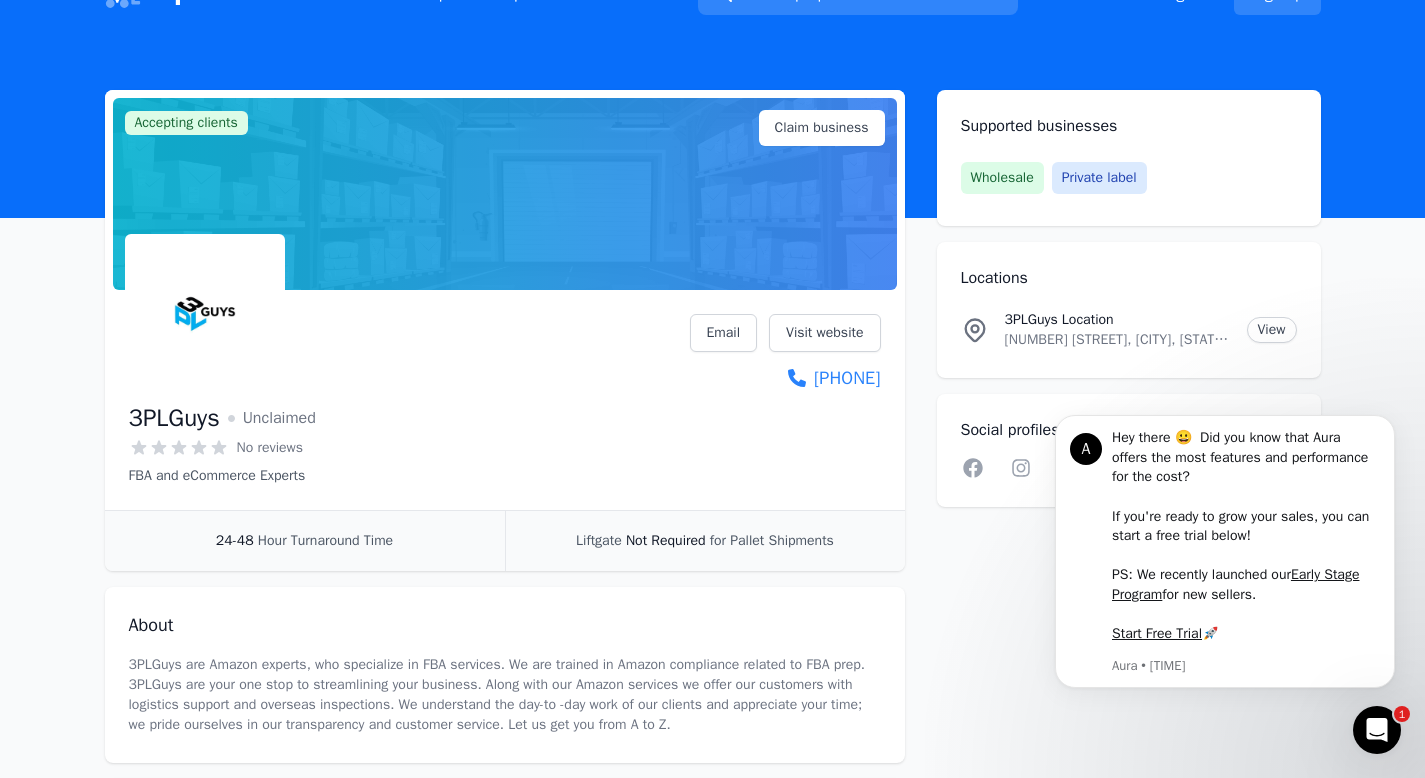scroll, scrollTop: 0, scrollLeft: 0, axis: both 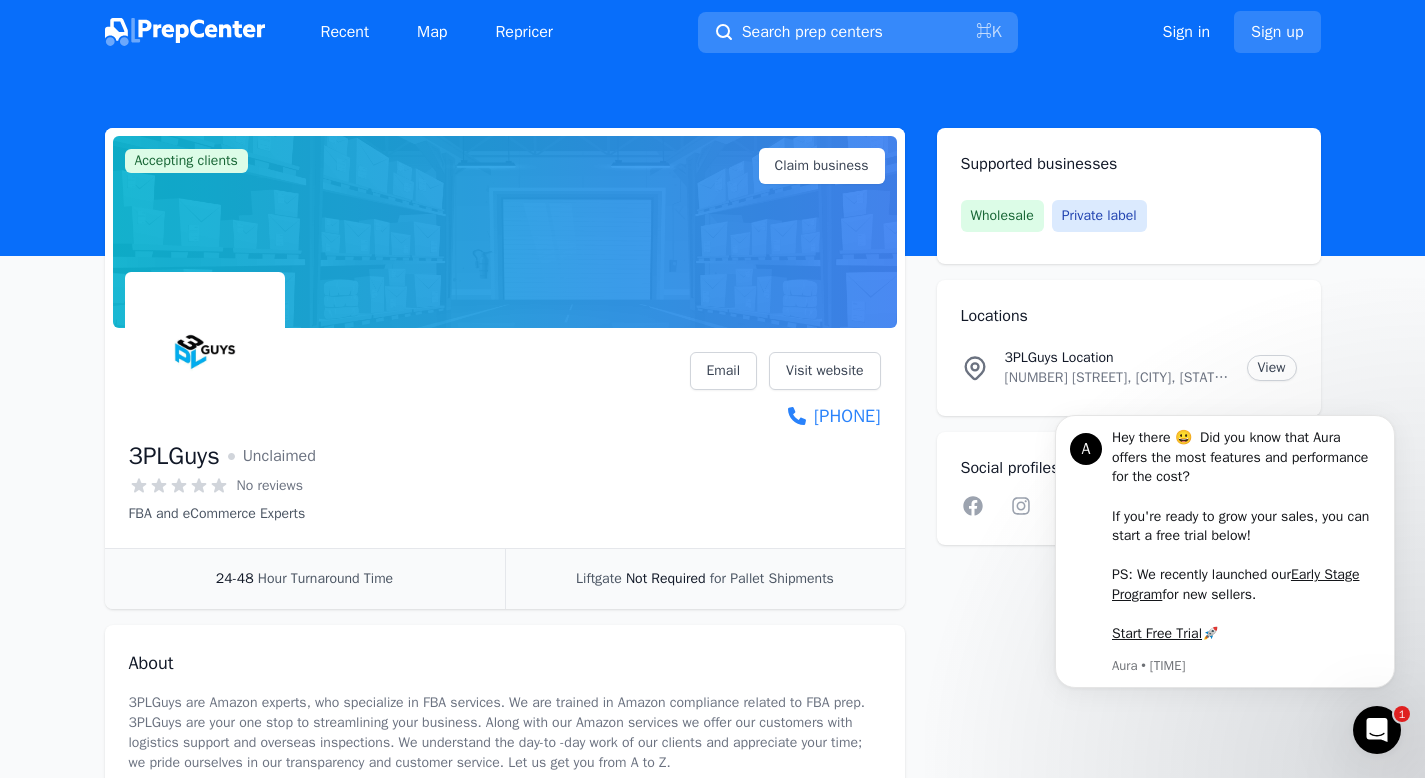 click on "Search prep centers" at bounding box center [812, 32] 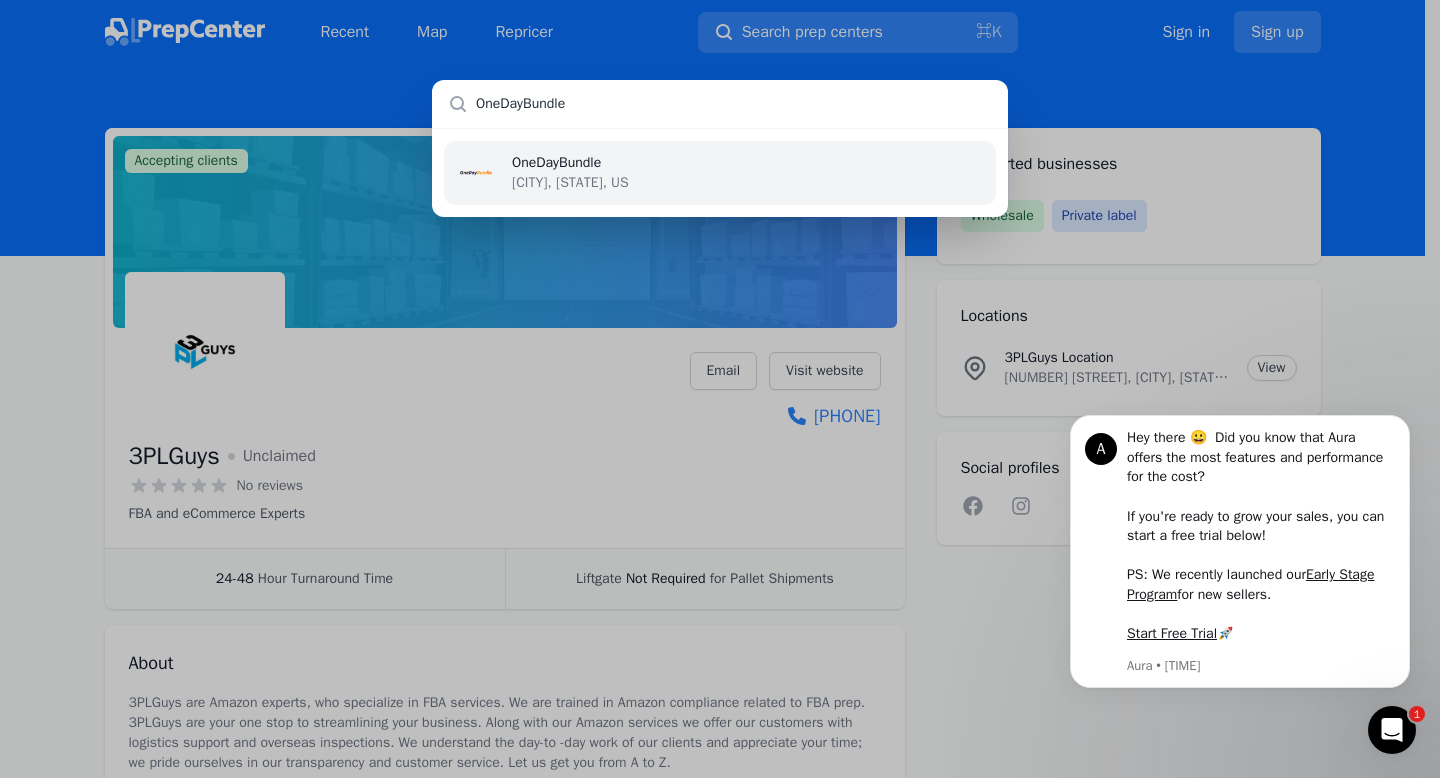 type on "OneDayBundle" 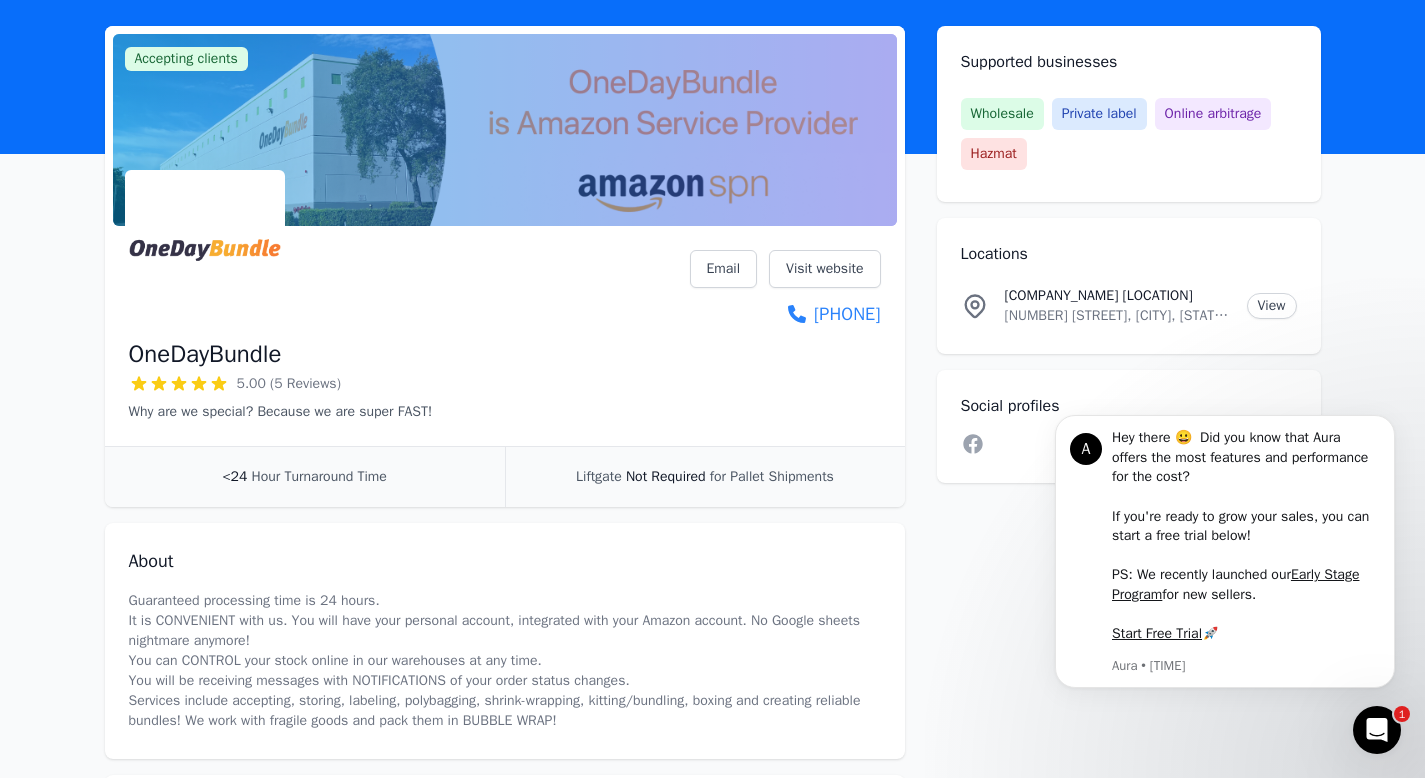 scroll, scrollTop: 100, scrollLeft: 0, axis: vertical 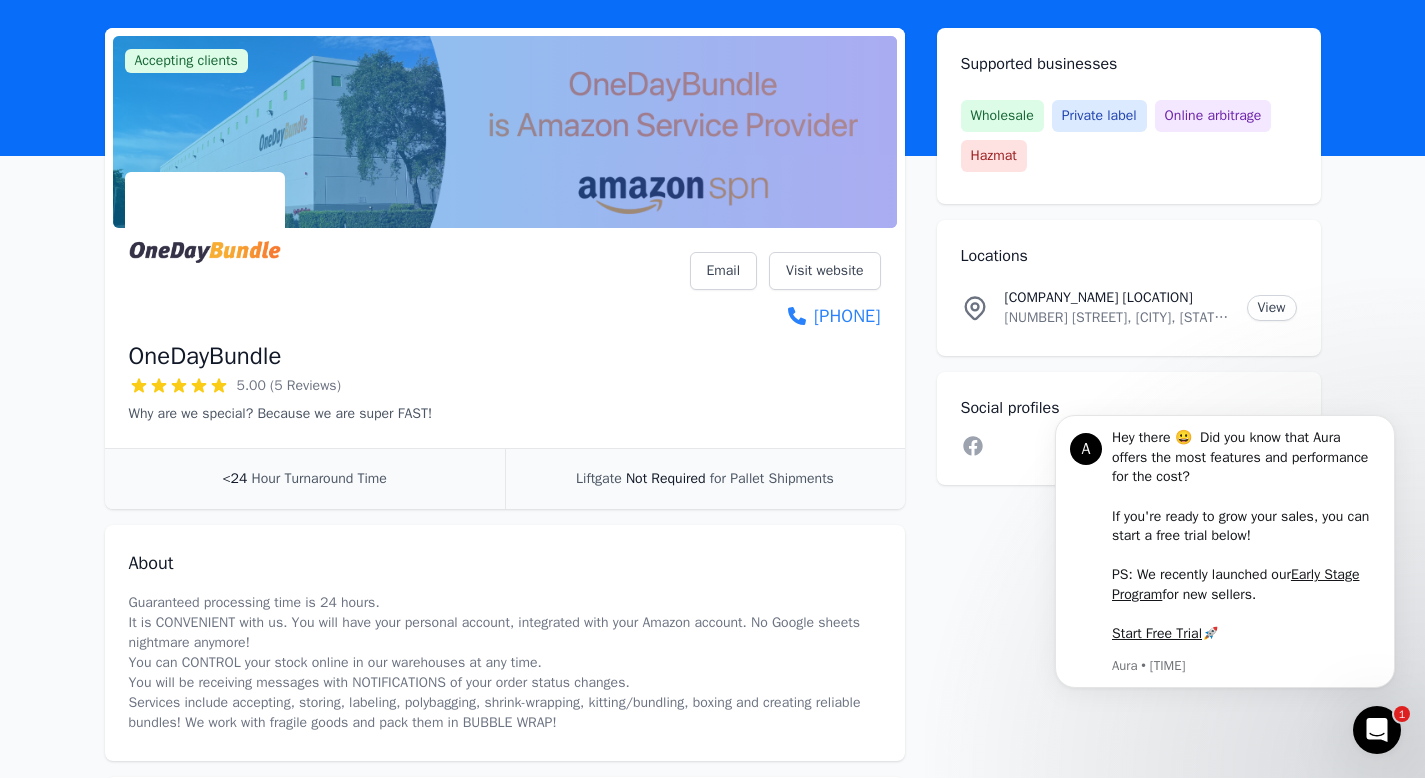 drag, startPoint x: 1439, startPoint y: 96, endPoint x: 1439, endPoint y: 134, distance: 38 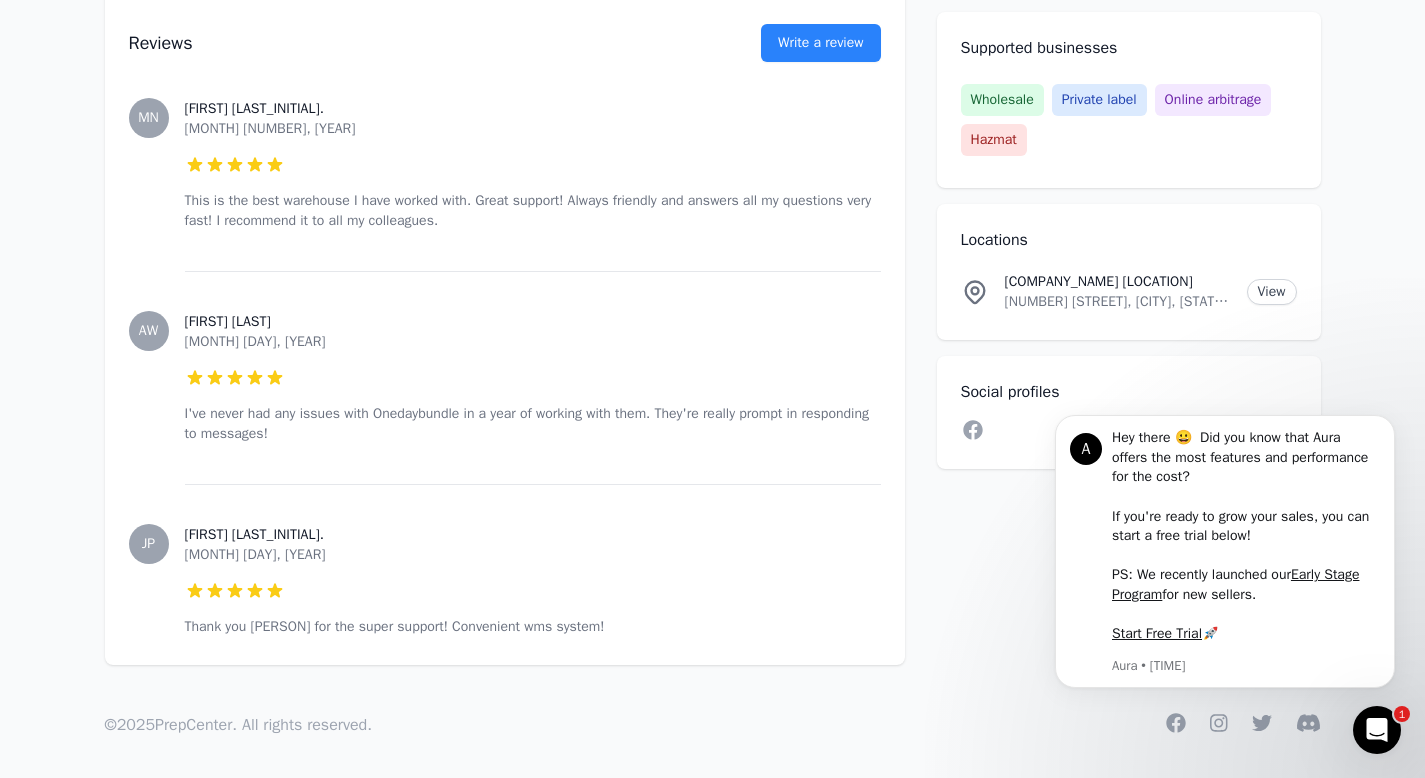 scroll, scrollTop: 1297, scrollLeft: 0, axis: vertical 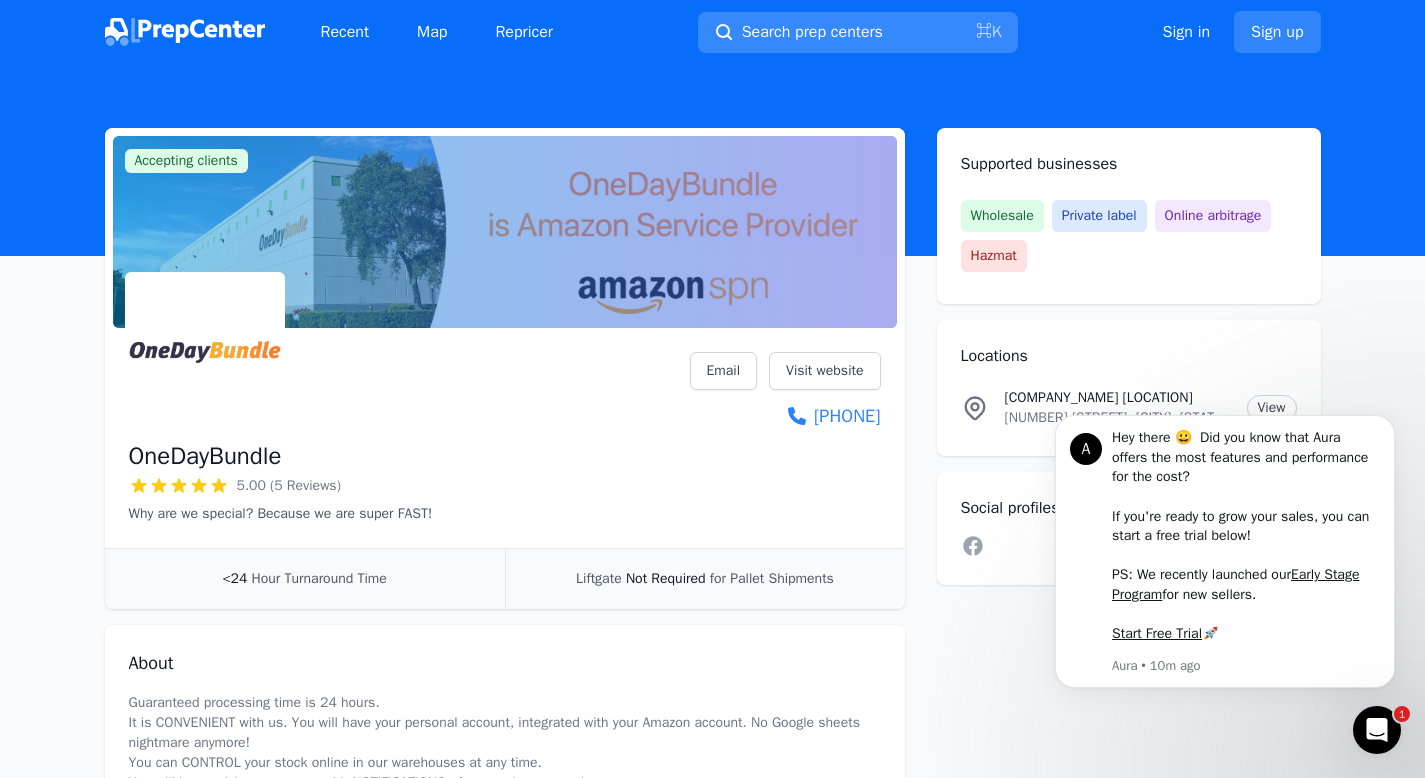 click on "Search prep centers" at bounding box center [812, 32] 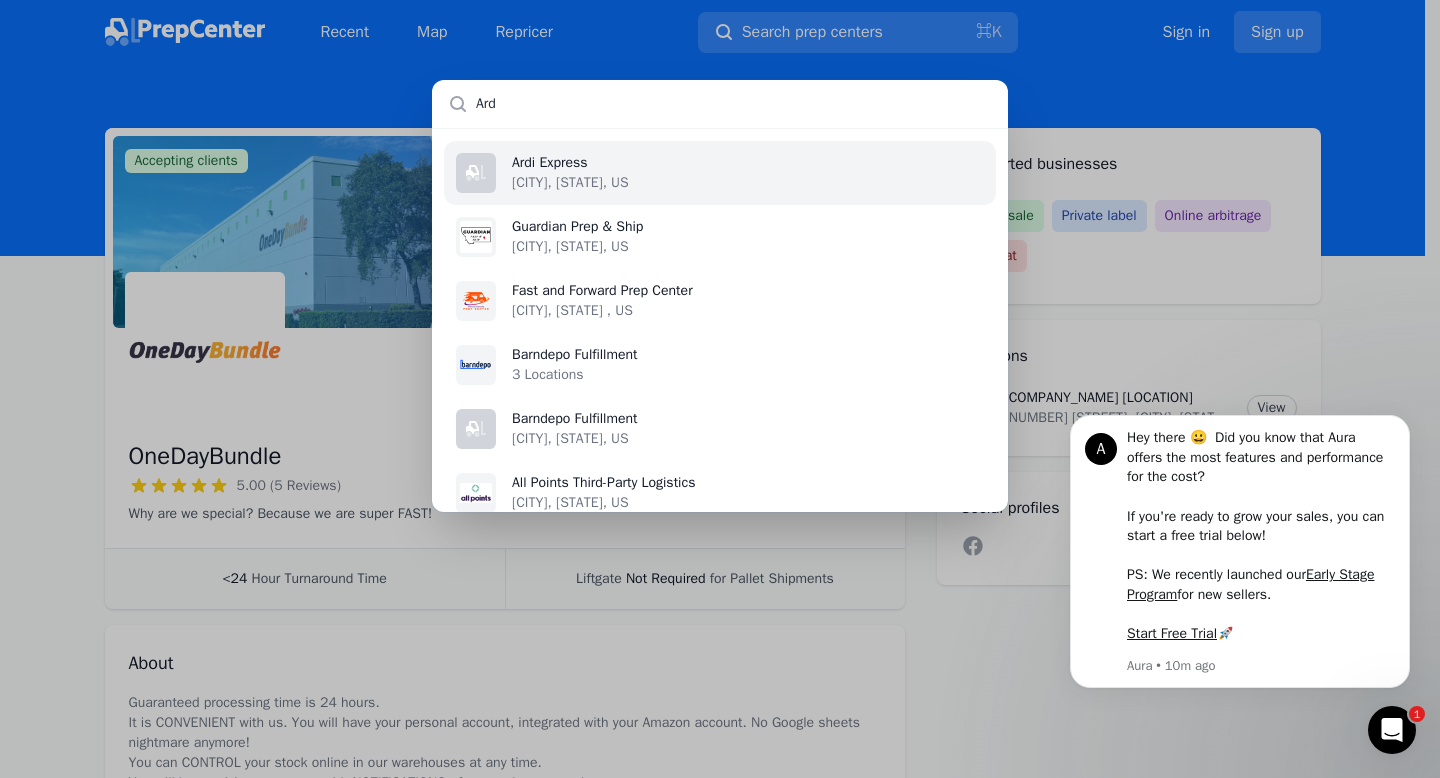 type on "Ard" 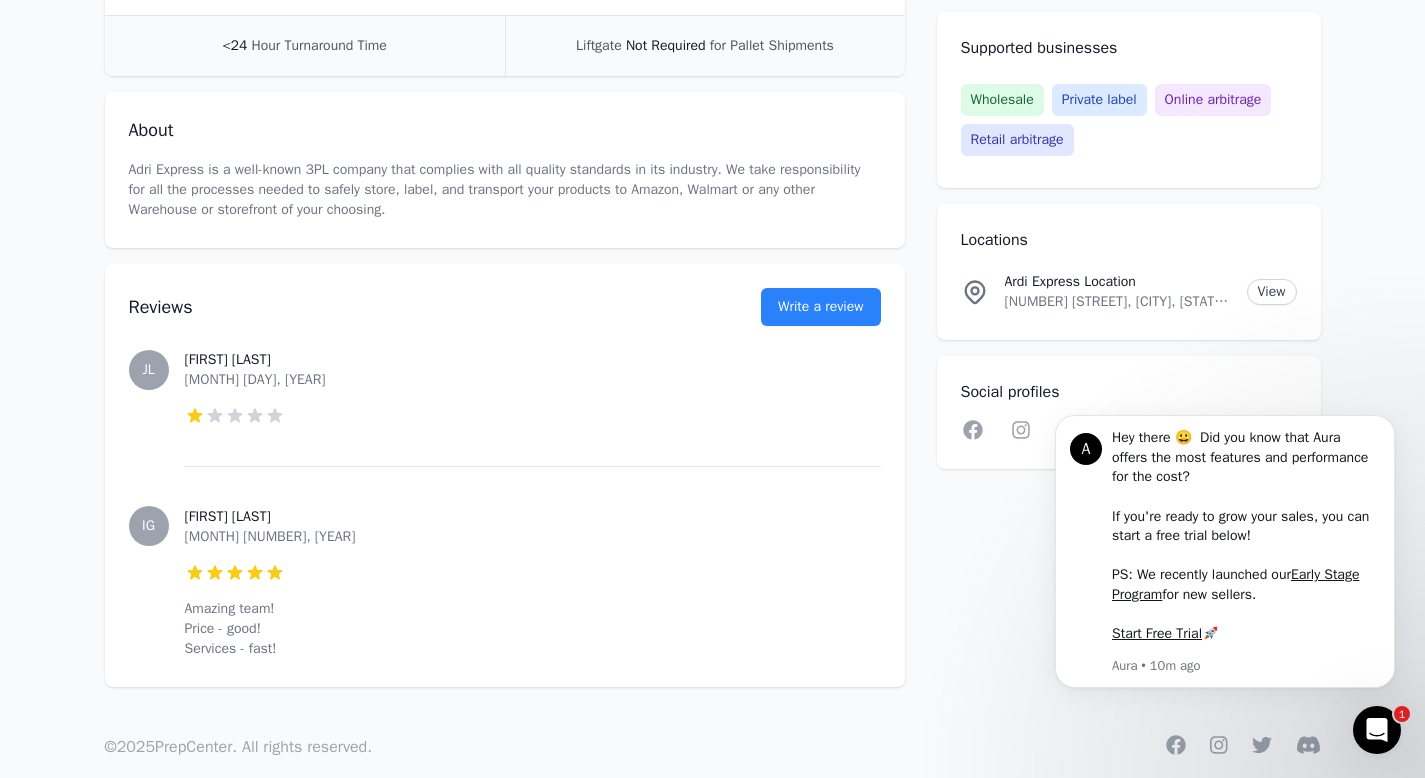 scroll, scrollTop: 0, scrollLeft: 0, axis: both 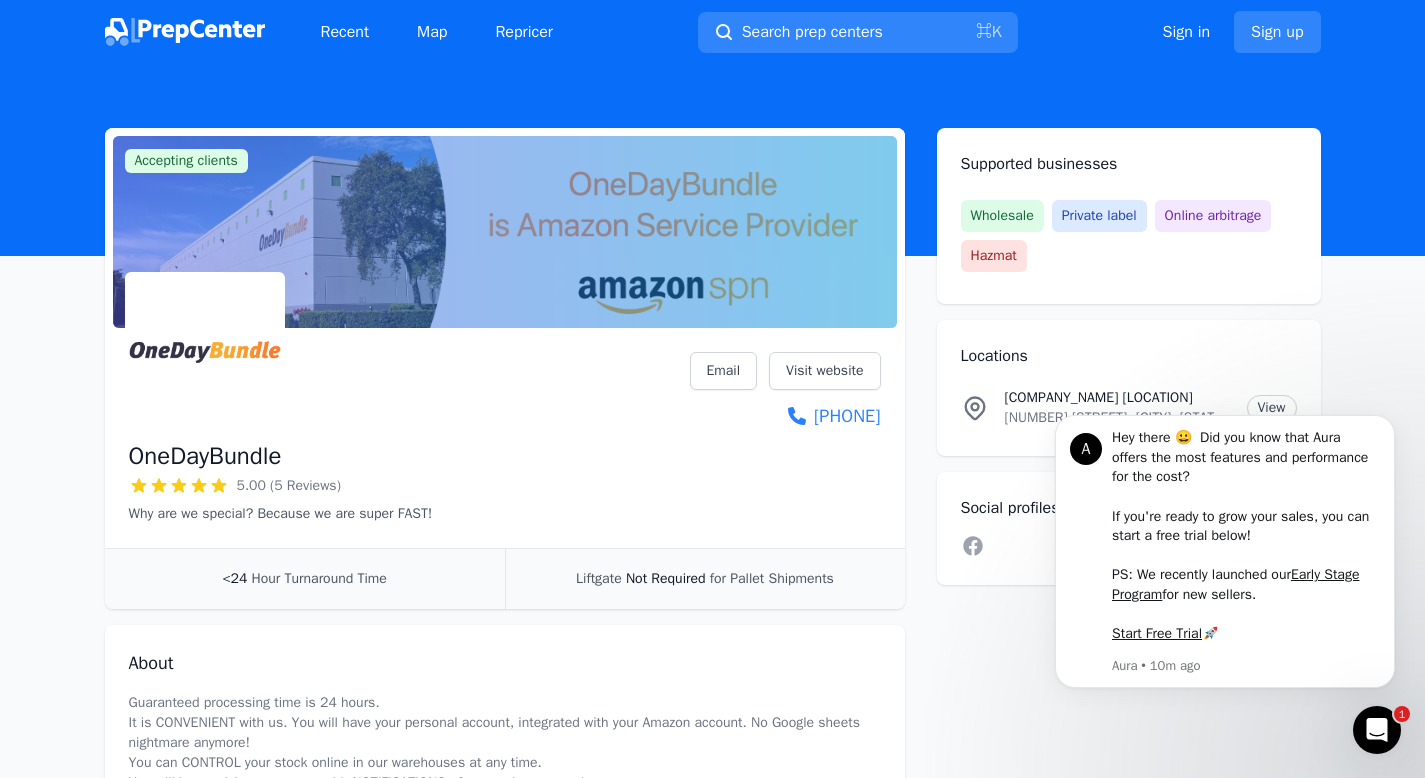 click at bounding box center [712, 160] 